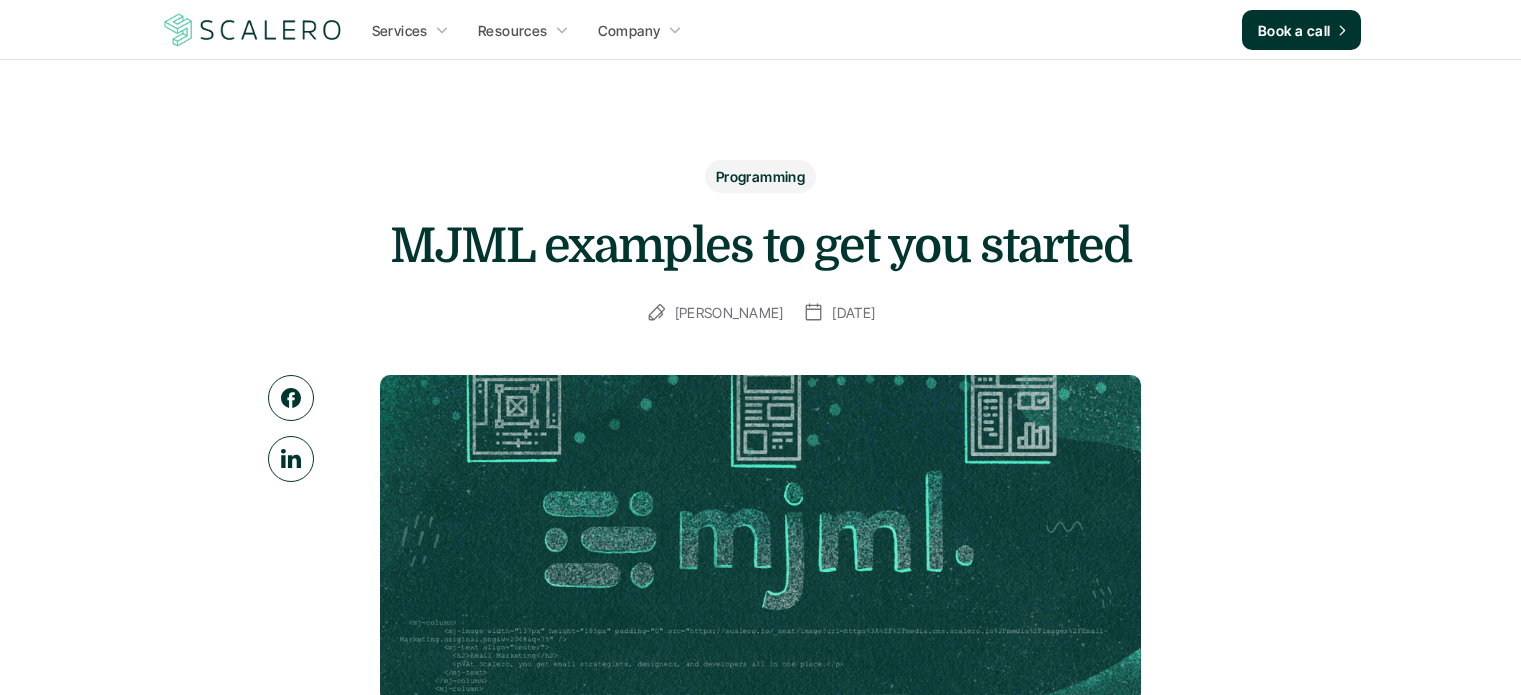 scroll, scrollTop: 0, scrollLeft: 0, axis: both 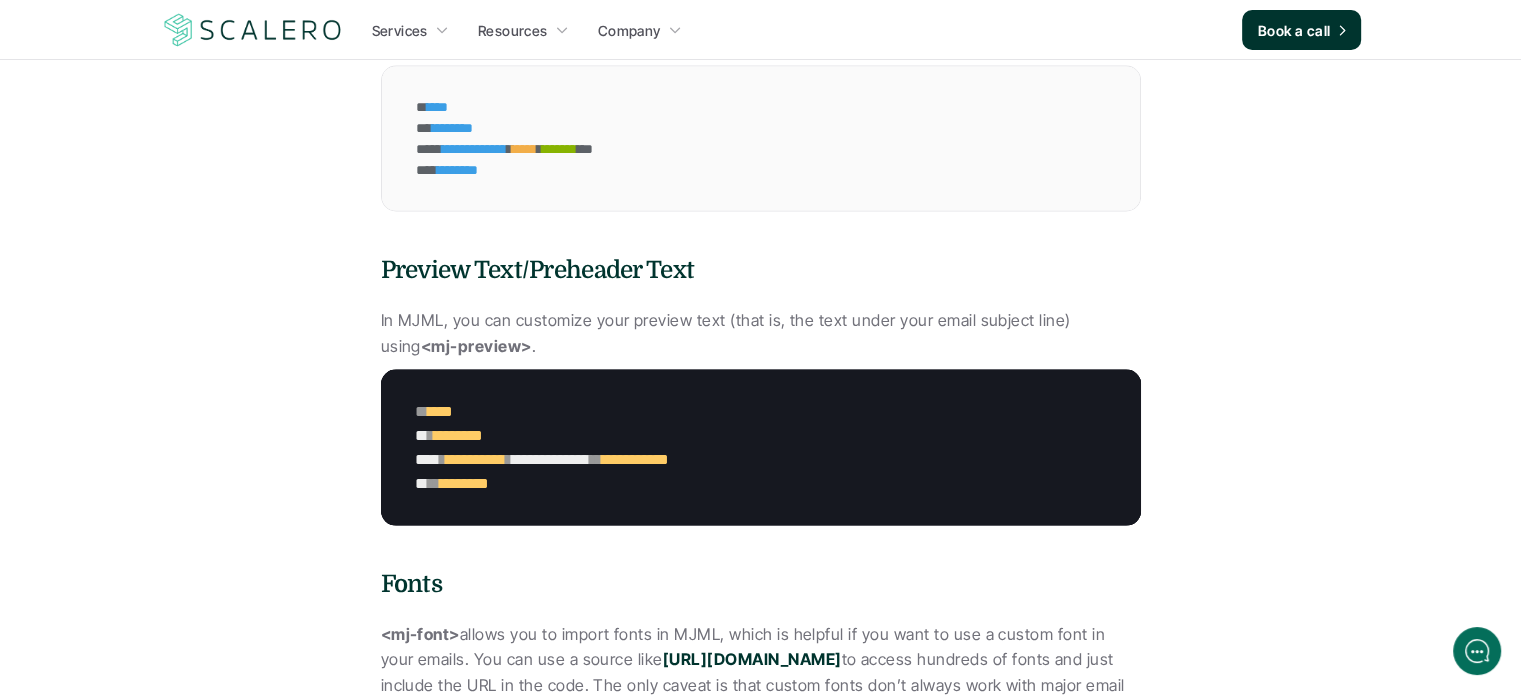 click on "*" at bounding box center (509, 458) 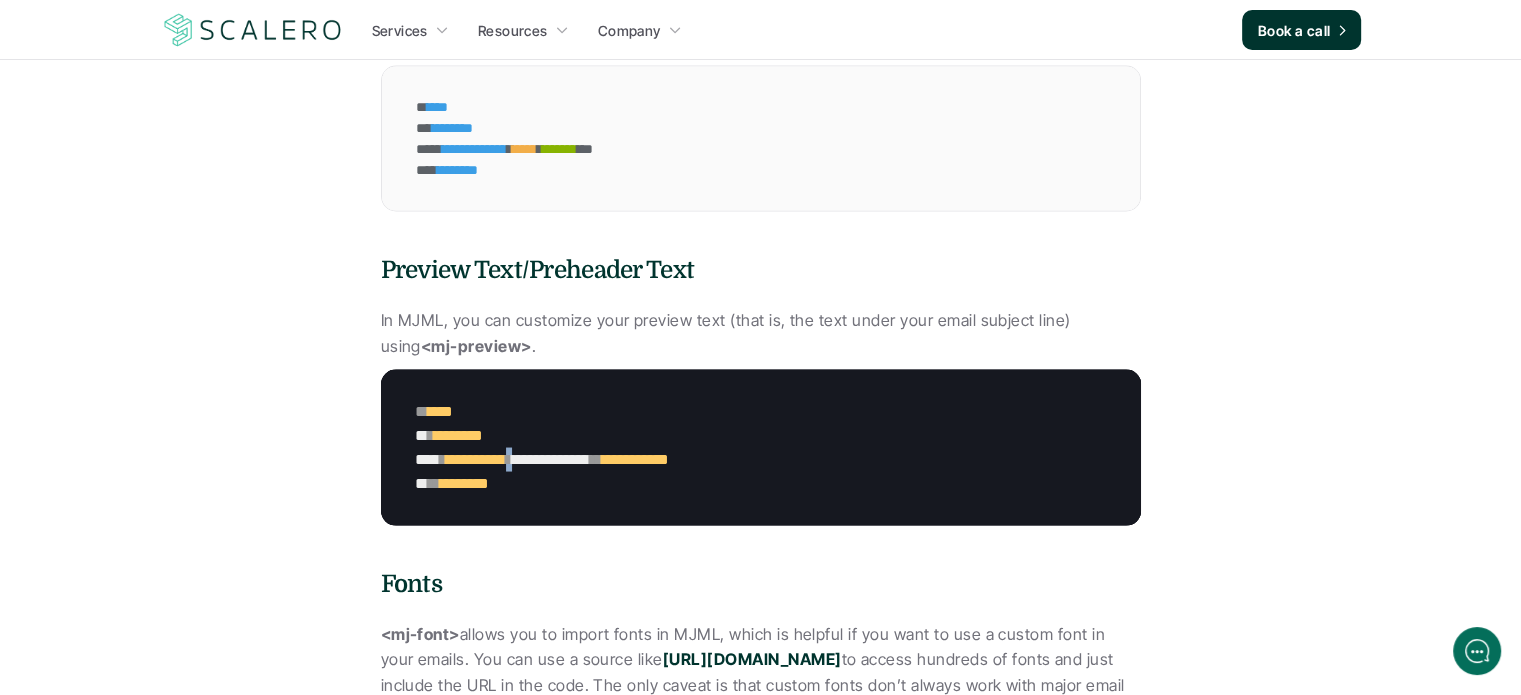 click on "*" at bounding box center (509, 458) 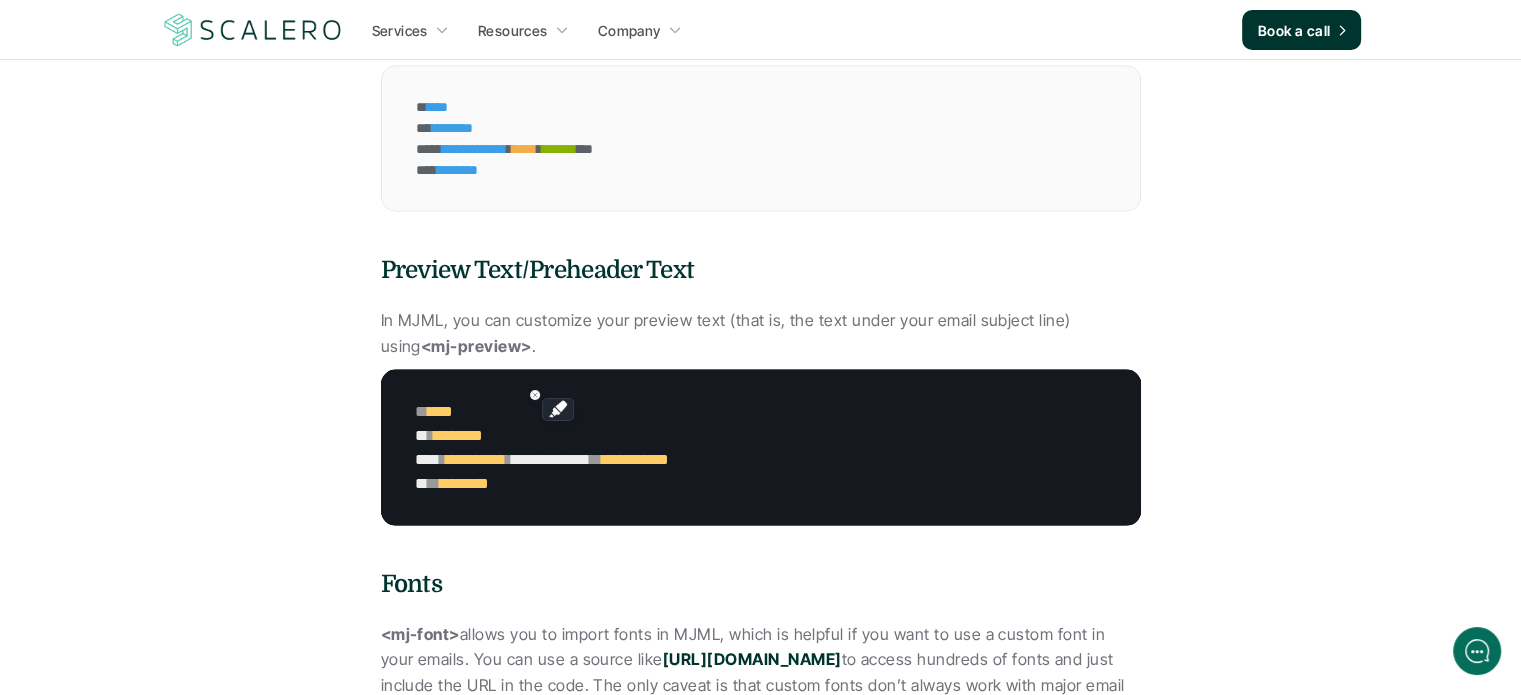 click on "**********" at bounding box center (599, 459) 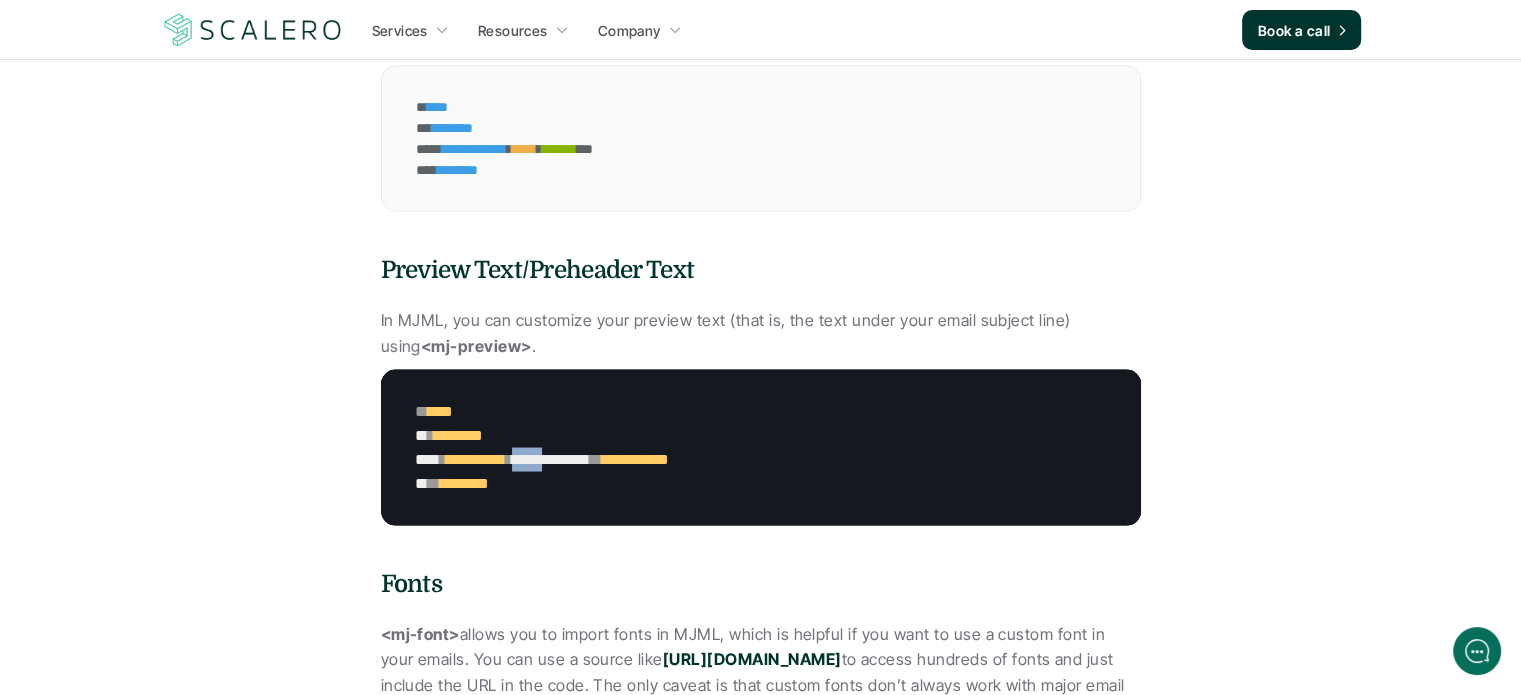 click on "**********" at bounding box center [599, 459] 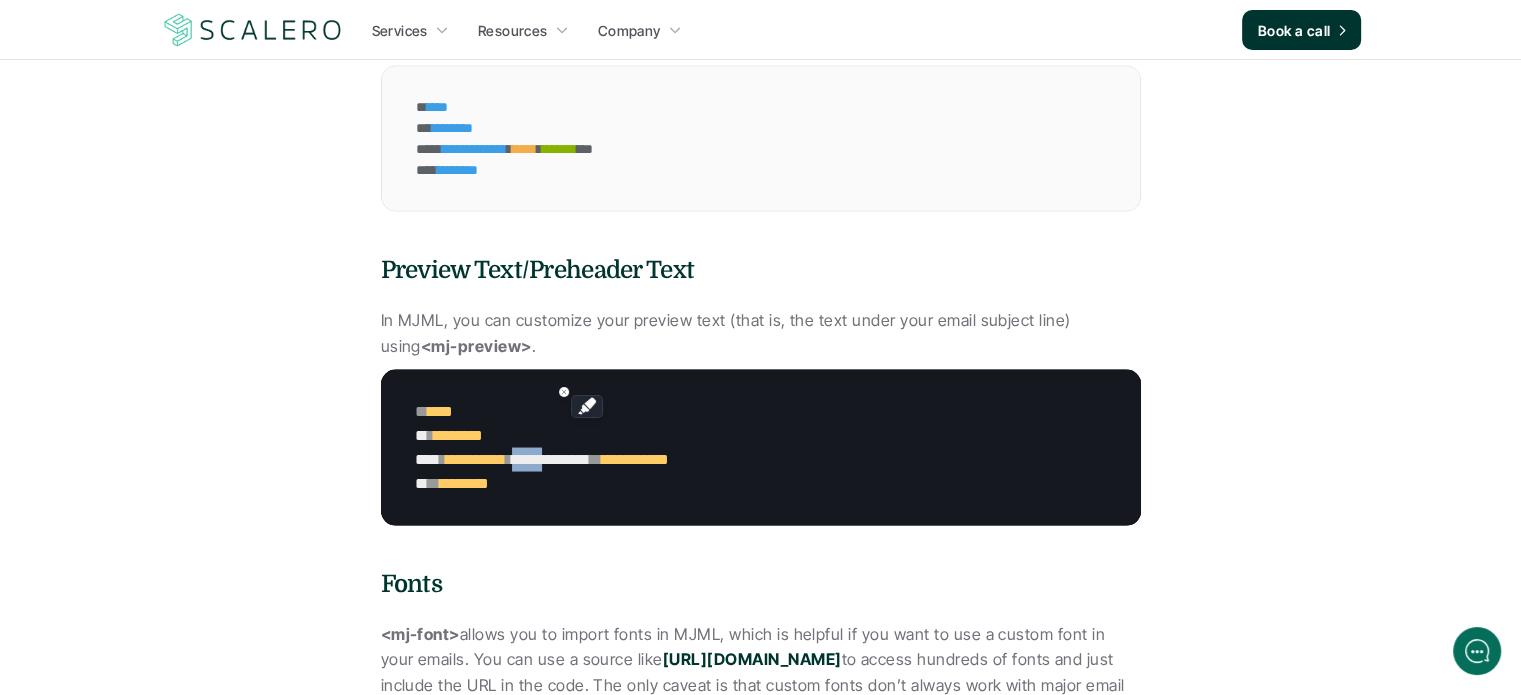 click on "**********" at bounding box center (599, 459) 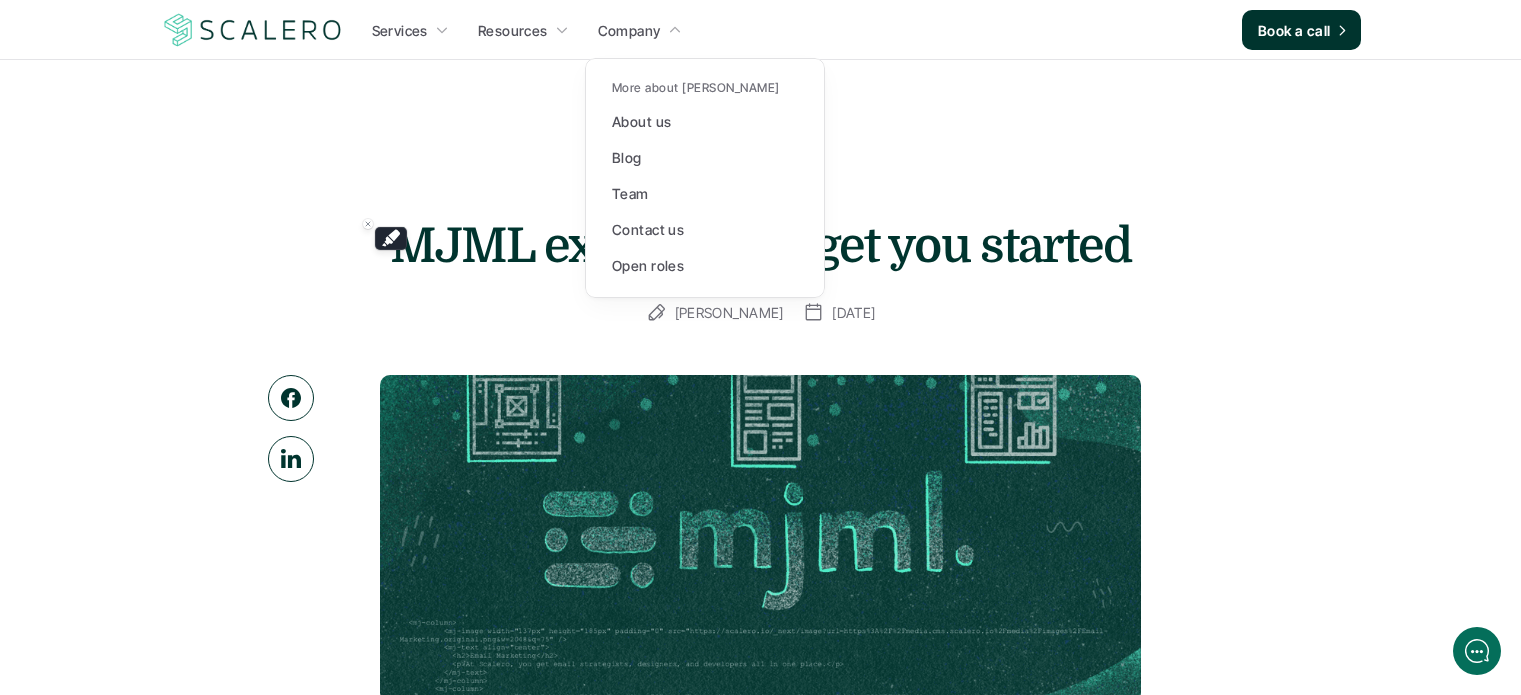 scroll 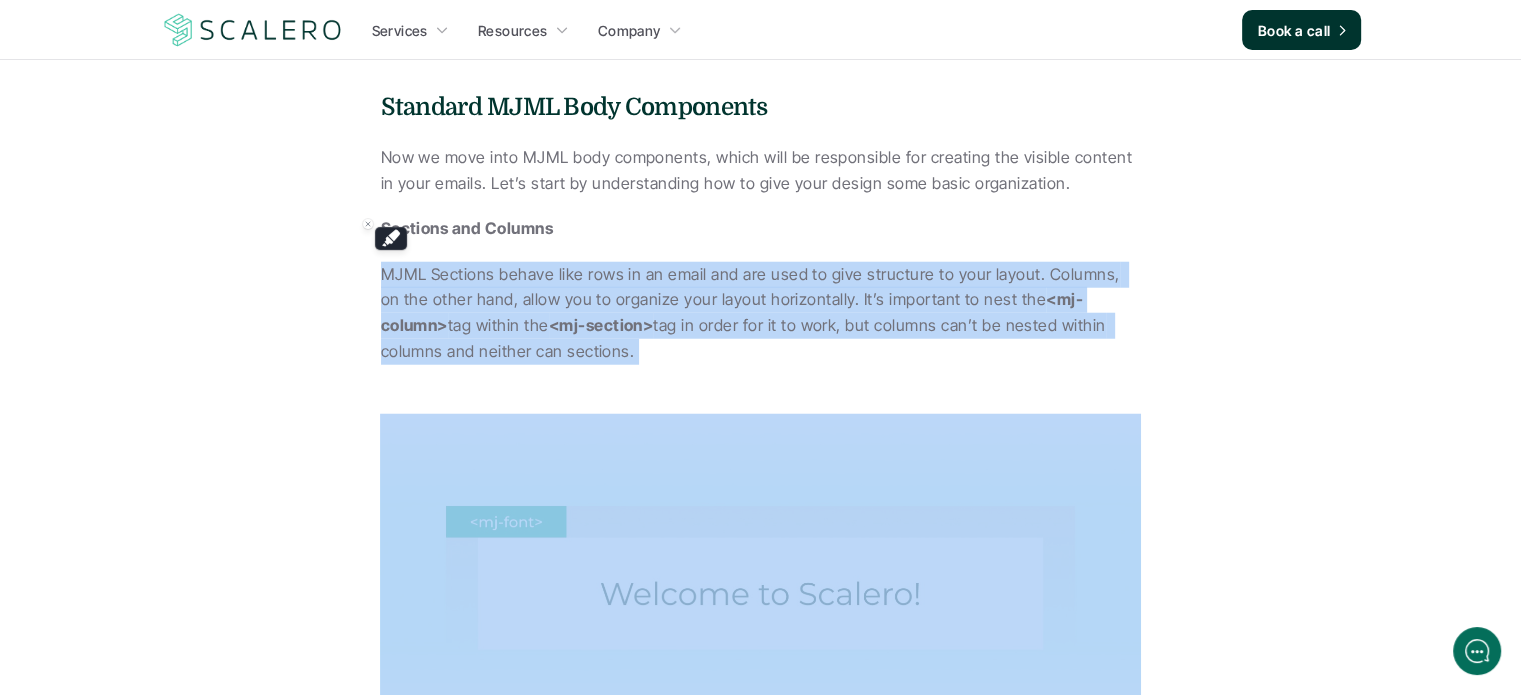 click on "MJML Sections behave like rows in an email and are used to give structure to your layout. Columns, on the other hand, allow you to organize your layout horizontally. It’s important to nest the  <mj-column>  tag within the  <mj-section>  tag in order for it to work, but columns can’t be nested within columns and neither can sections." at bounding box center [761, 313] 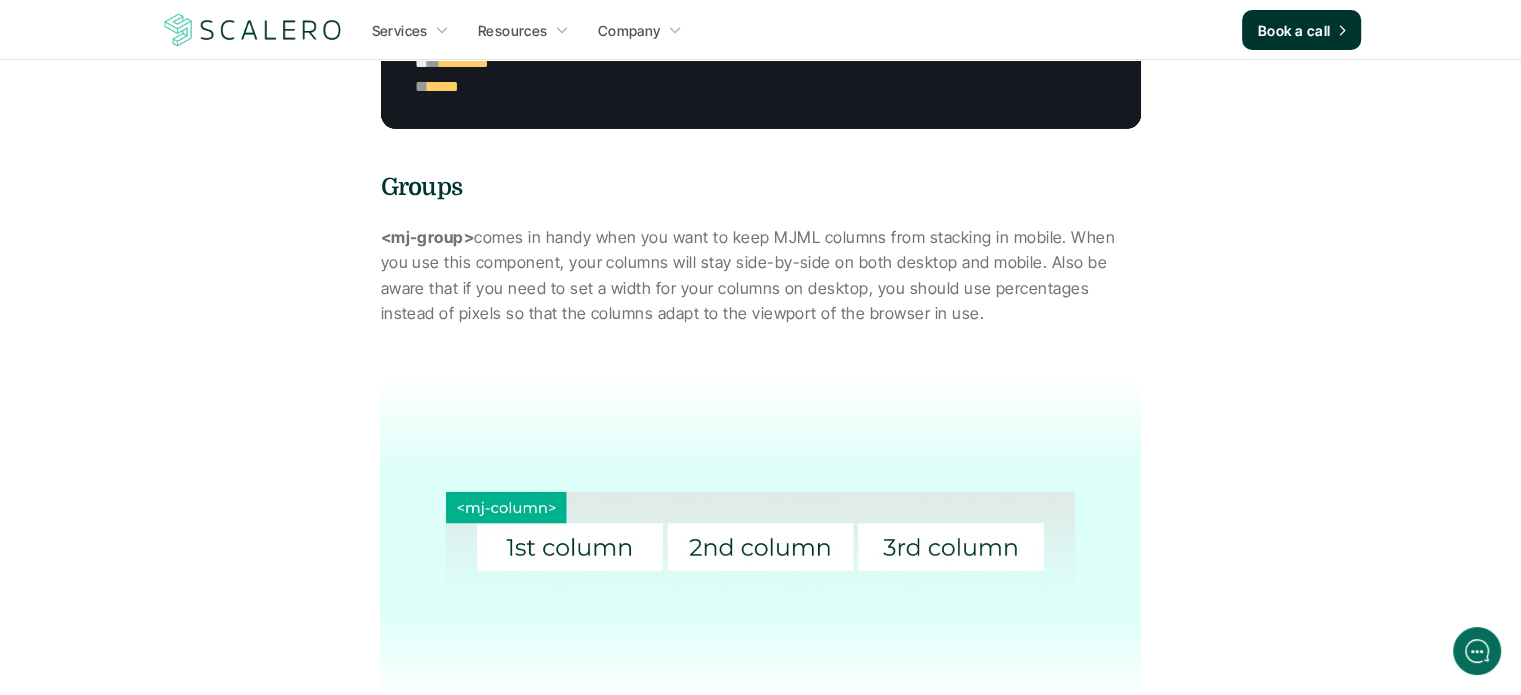 scroll, scrollTop: 6303, scrollLeft: 0, axis: vertical 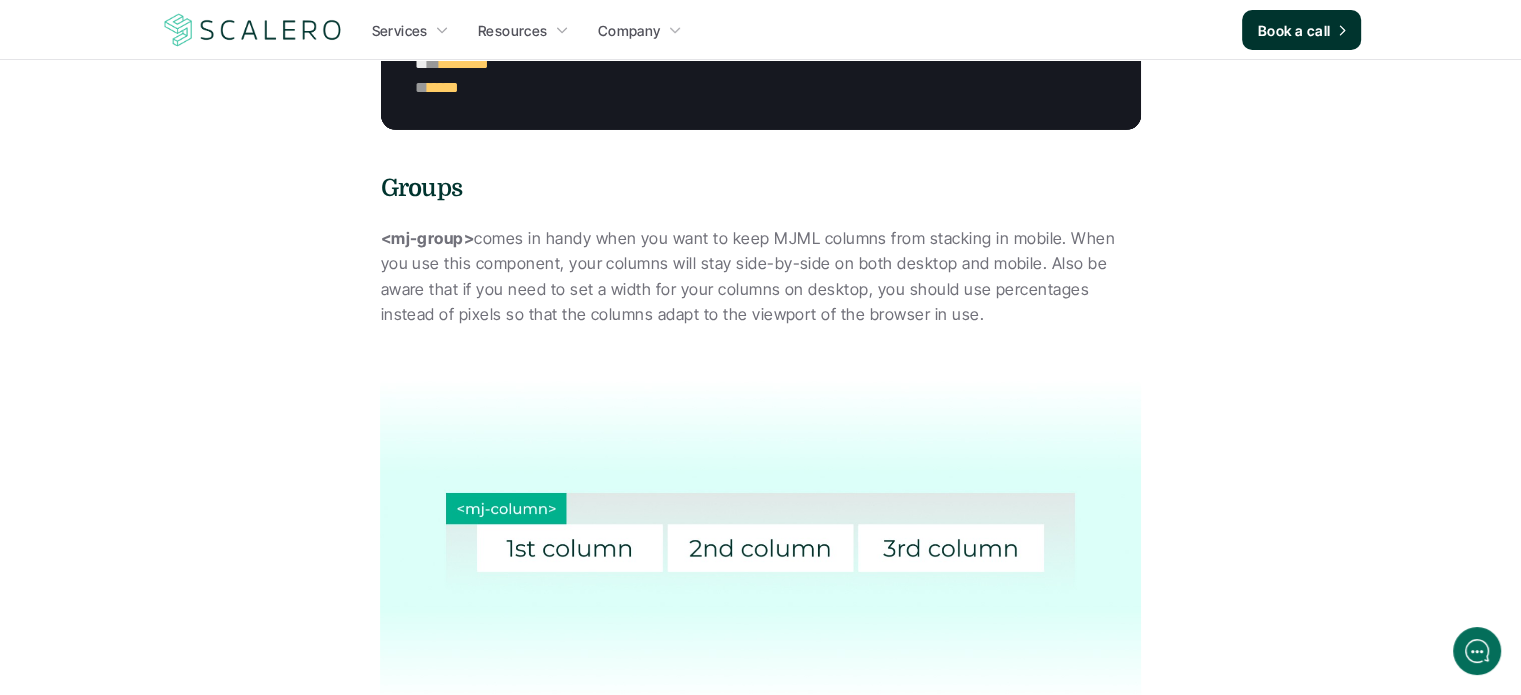 click on "<mj-group>  comes in handy when you want to keep MJML columns from stacking in mobile. When you use this component, your columns will stay side-by-side on both desktop and mobile. Also be aware that if you need to set a width for your columns on desktop, you should use percentages instead of pixels so that the columns adapt to the viewport of the browser in use." at bounding box center (761, 277) 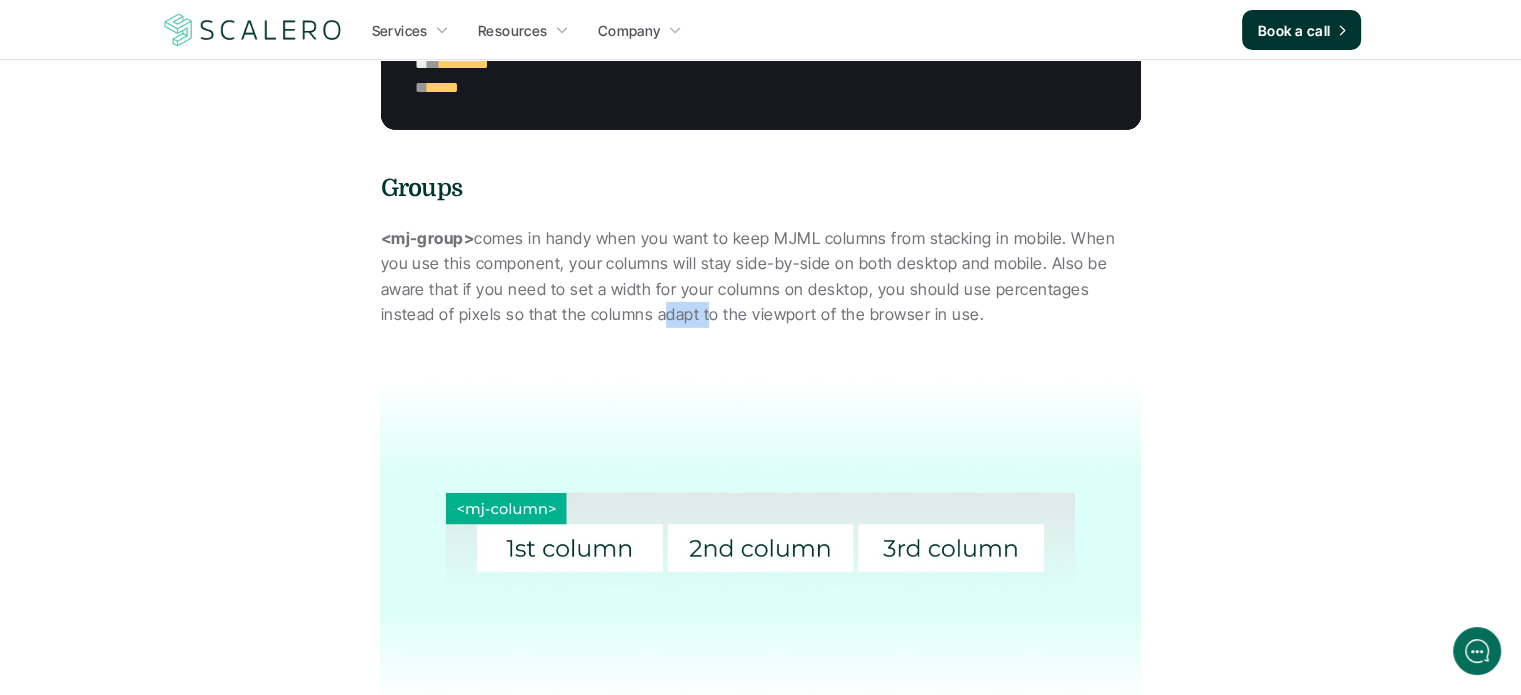 click on "<mj-group>  comes in handy when you want to keep MJML columns from stacking in mobile. When you use this component, your columns will stay side-by-side on both desktop and mobile. Also be aware that if you need to set a width for your columns on desktop, you should use percentages instead of pixels so that the columns adapt to the viewport of the browser in use." at bounding box center (761, 277) 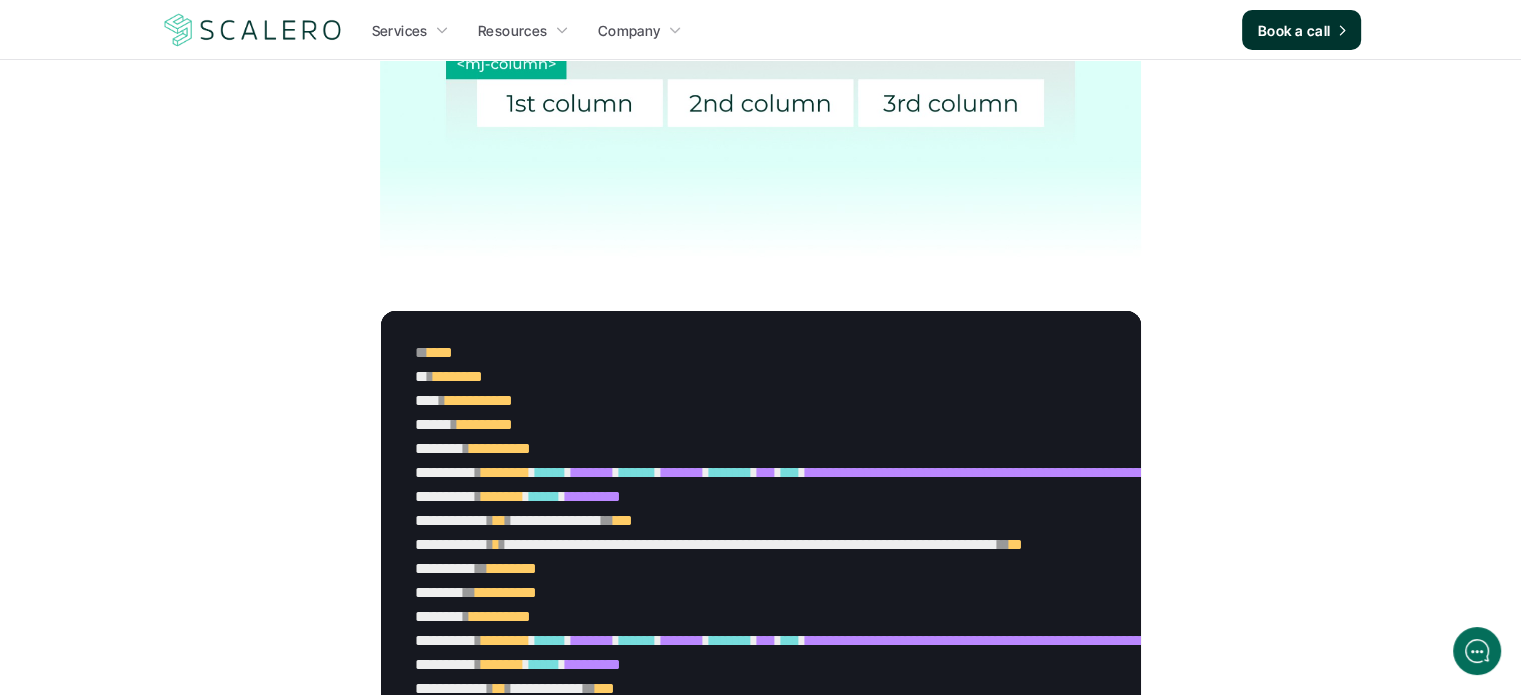 scroll, scrollTop: 6759, scrollLeft: 0, axis: vertical 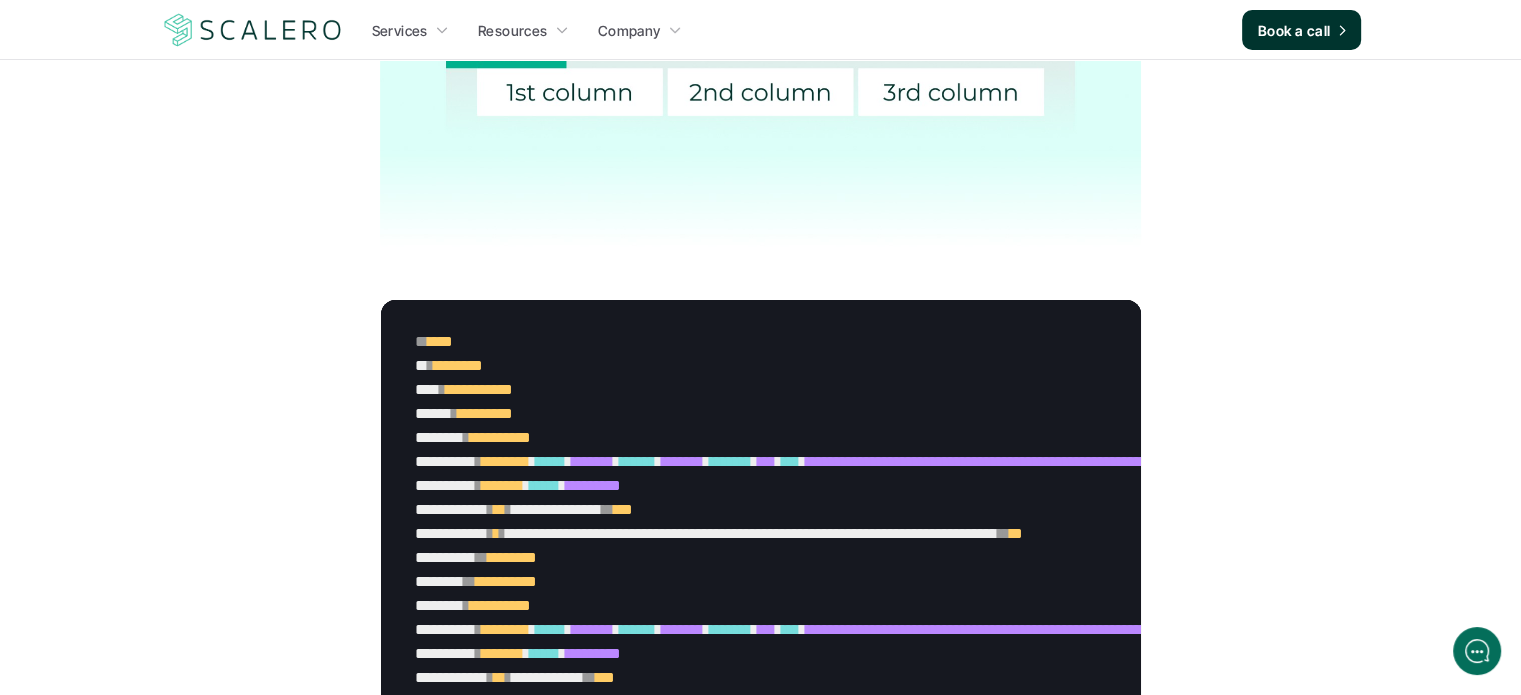 click on "* ********* *" at bounding box center (1307, 438) 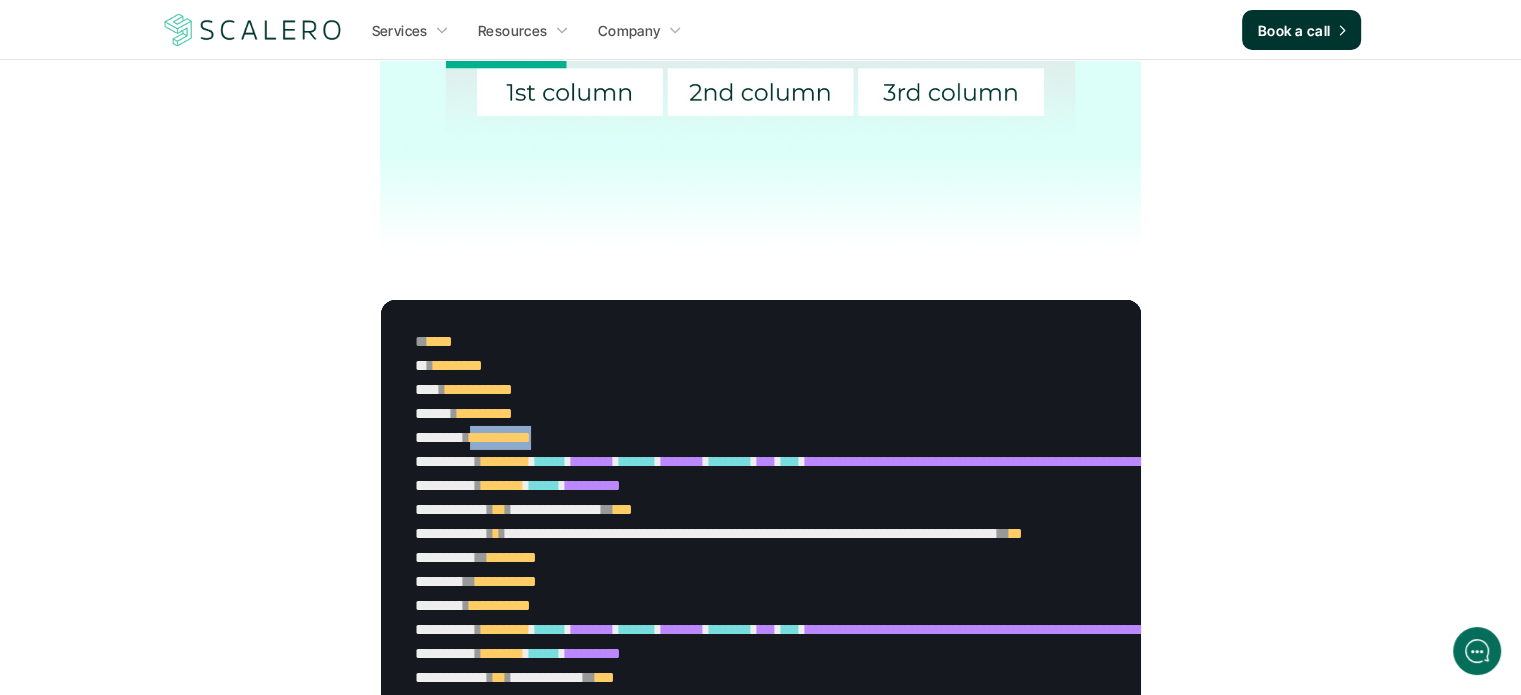 click on "* ********* *" at bounding box center (1307, 438) 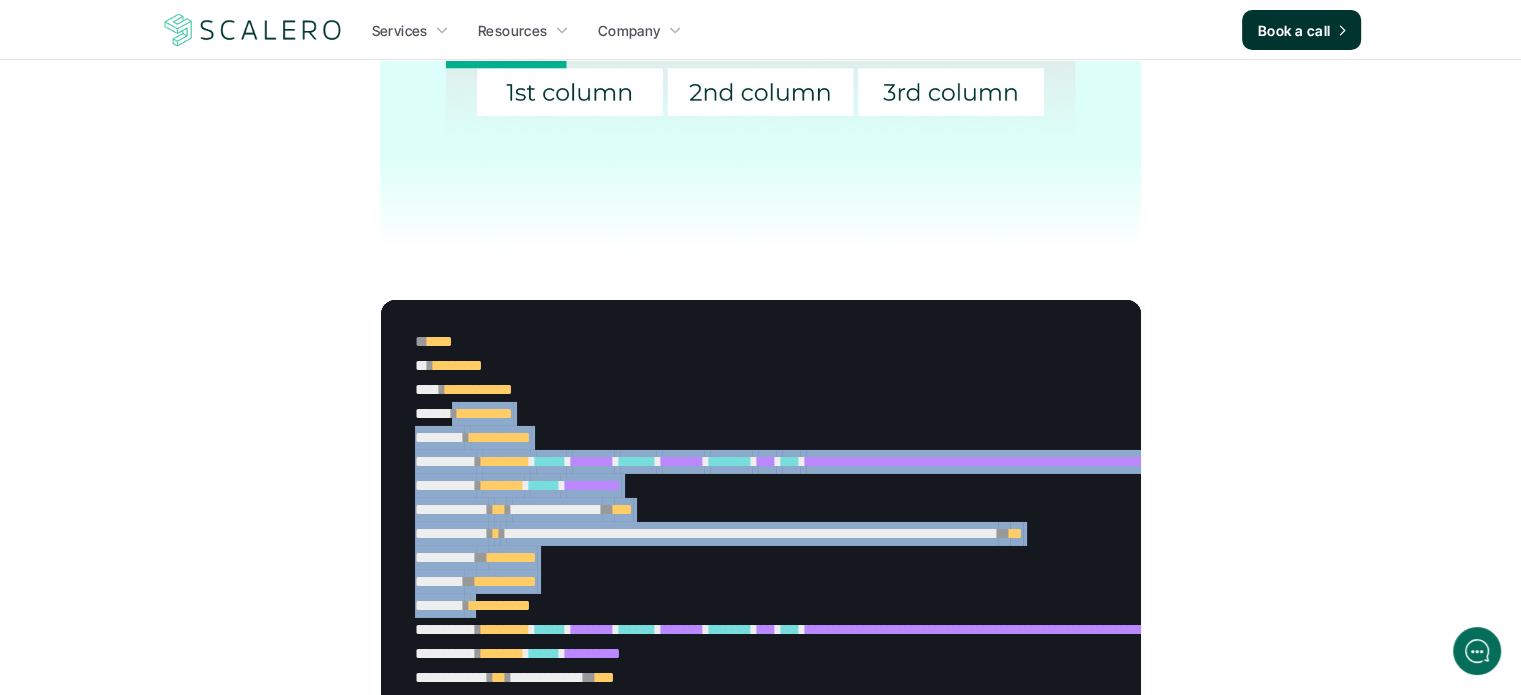 drag, startPoint x: 470, startPoint y: 407, endPoint x: 502, endPoint y: 587, distance: 182.82231 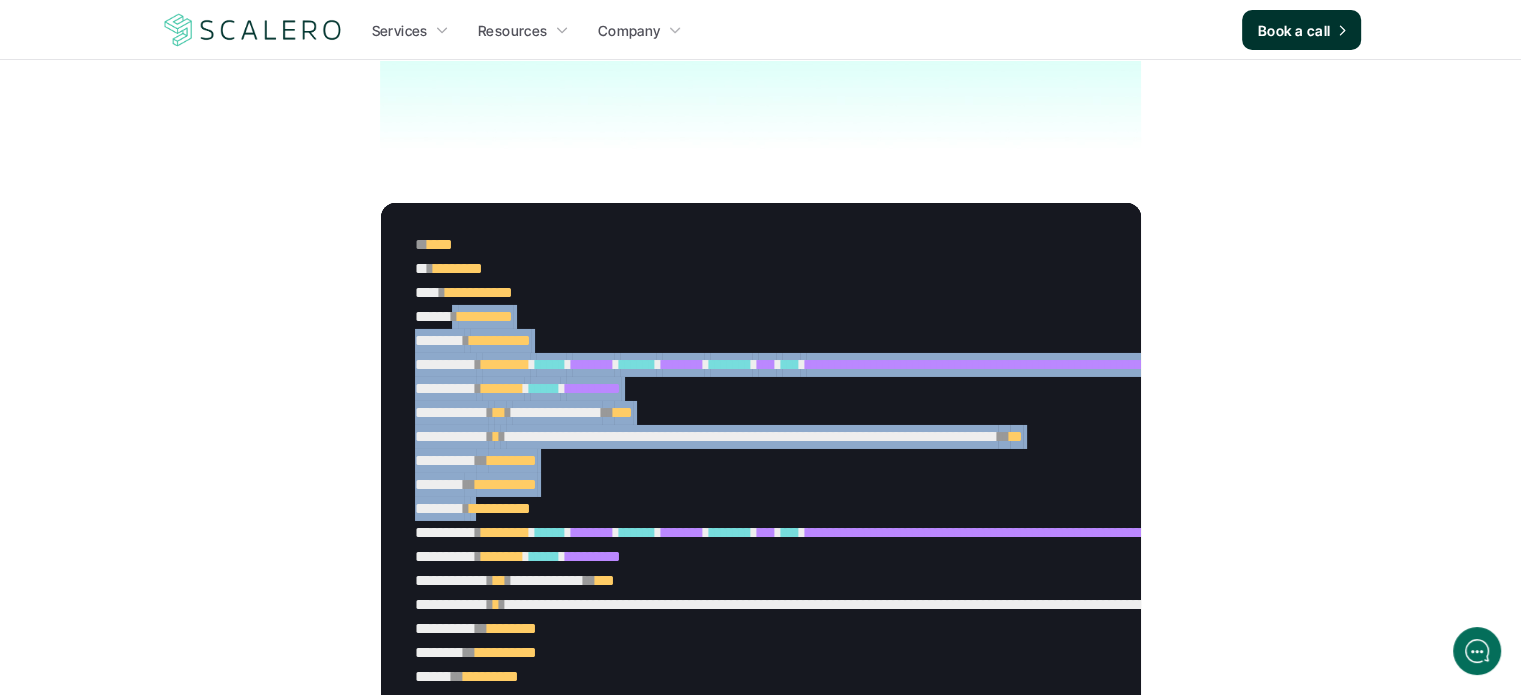 scroll, scrollTop: 6855, scrollLeft: 0, axis: vertical 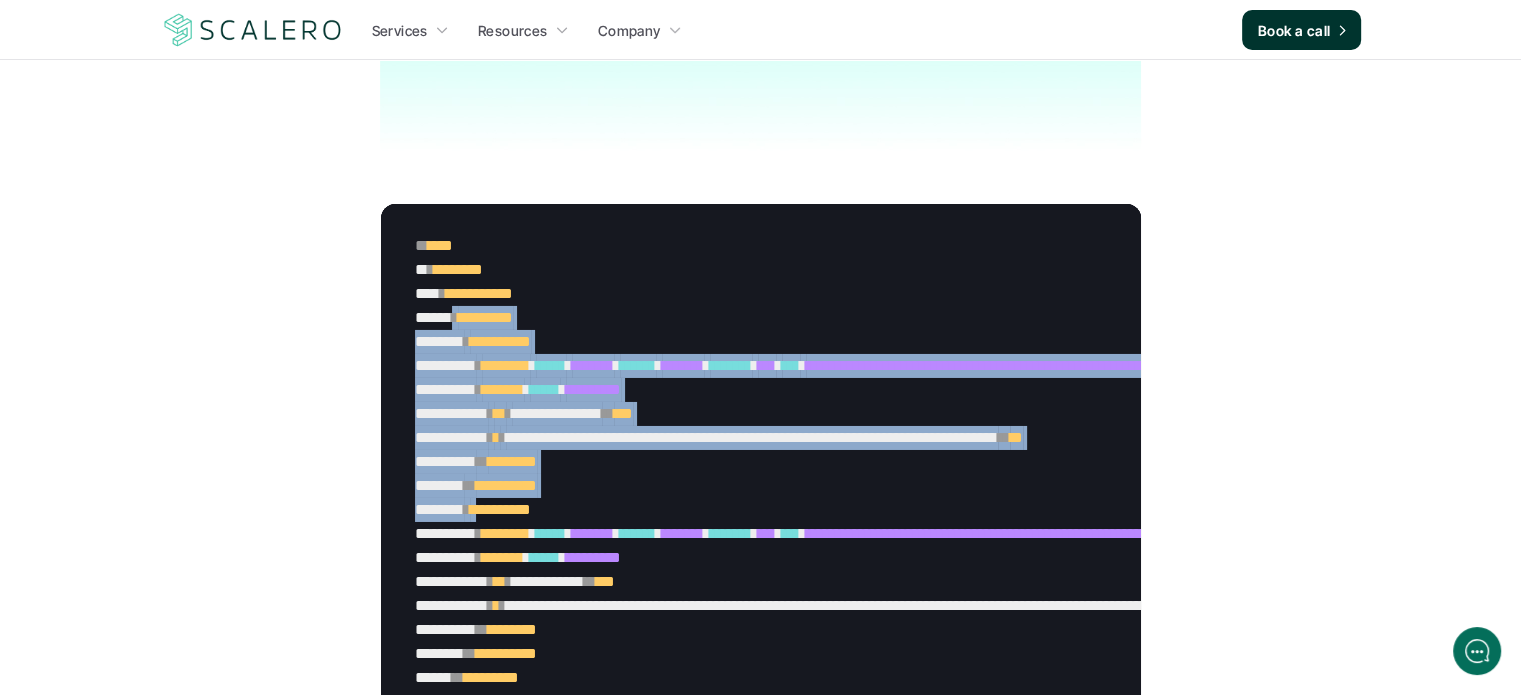 click on "*********" at bounding box center (500, 341) 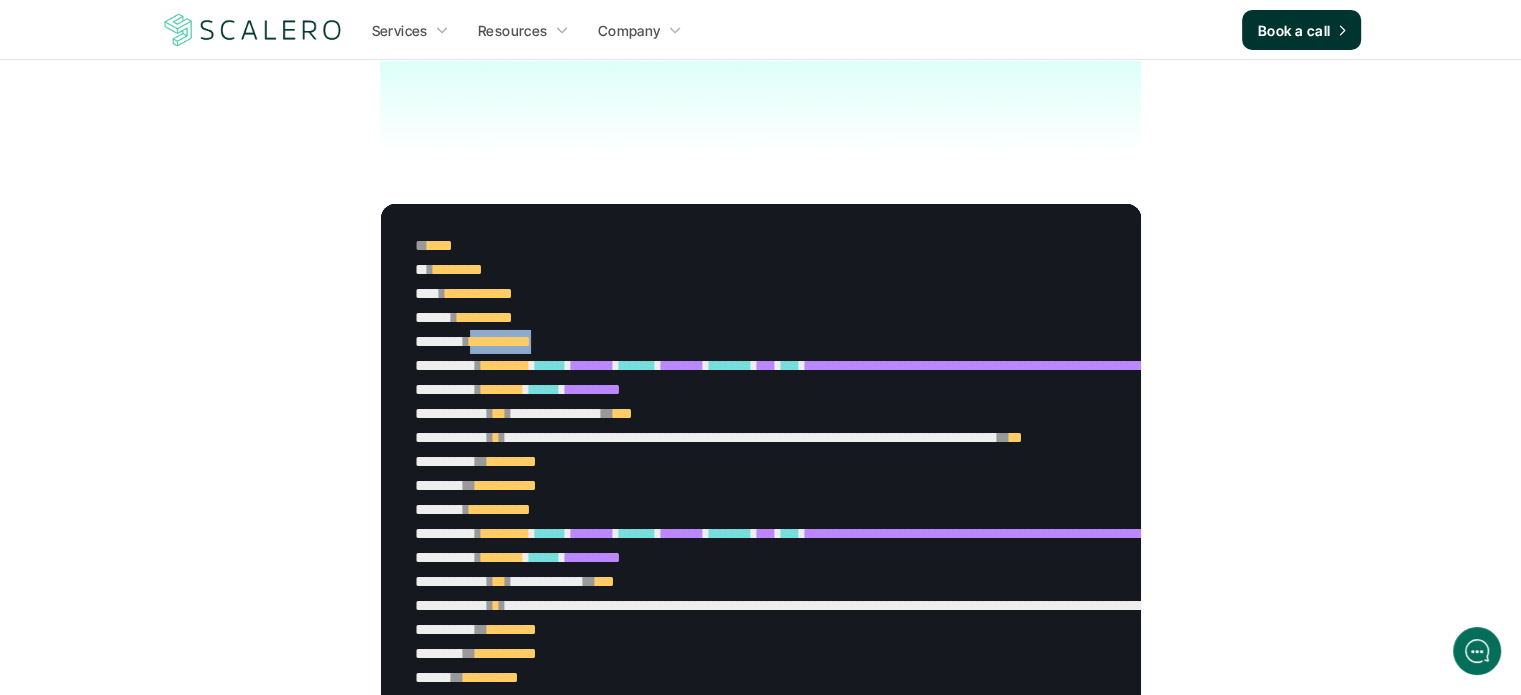 click on "*********" at bounding box center [500, 341] 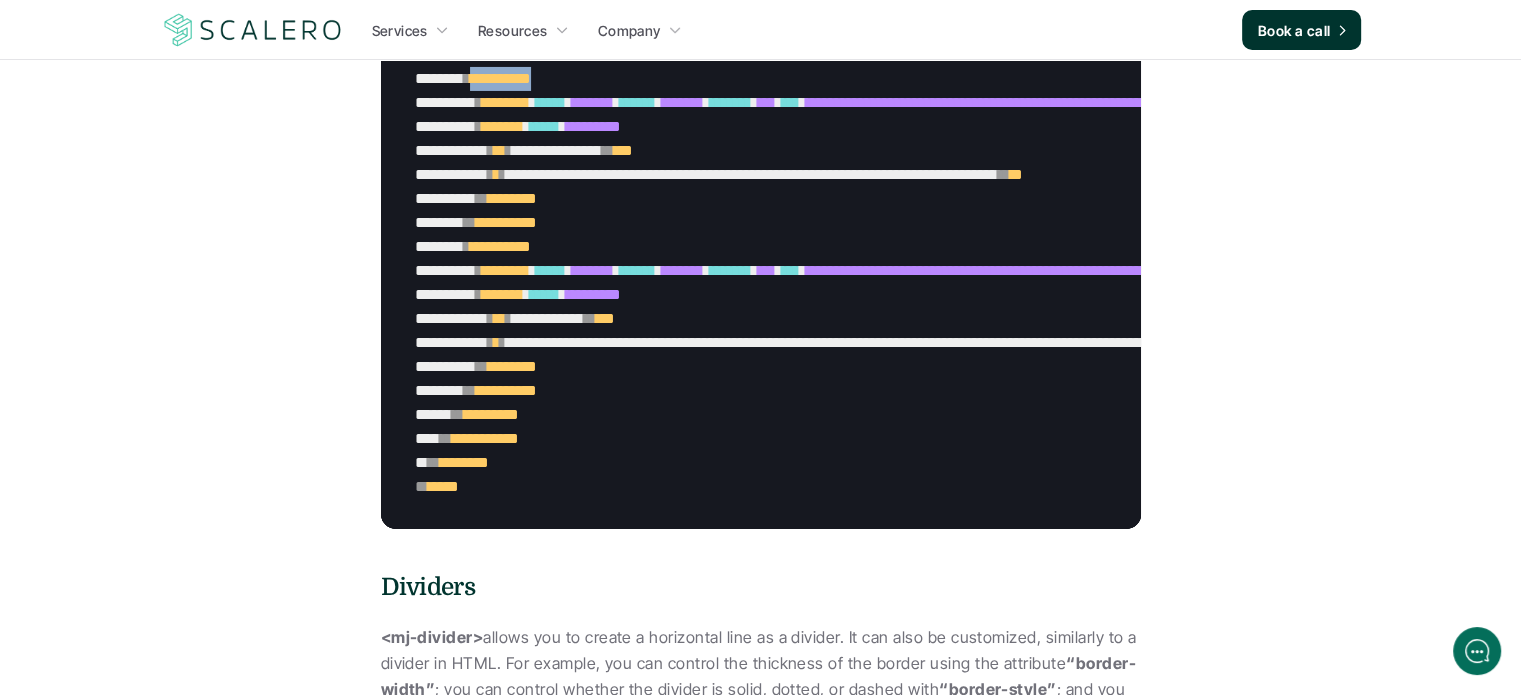 scroll, scrollTop: 7112, scrollLeft: 0, axis: vertical 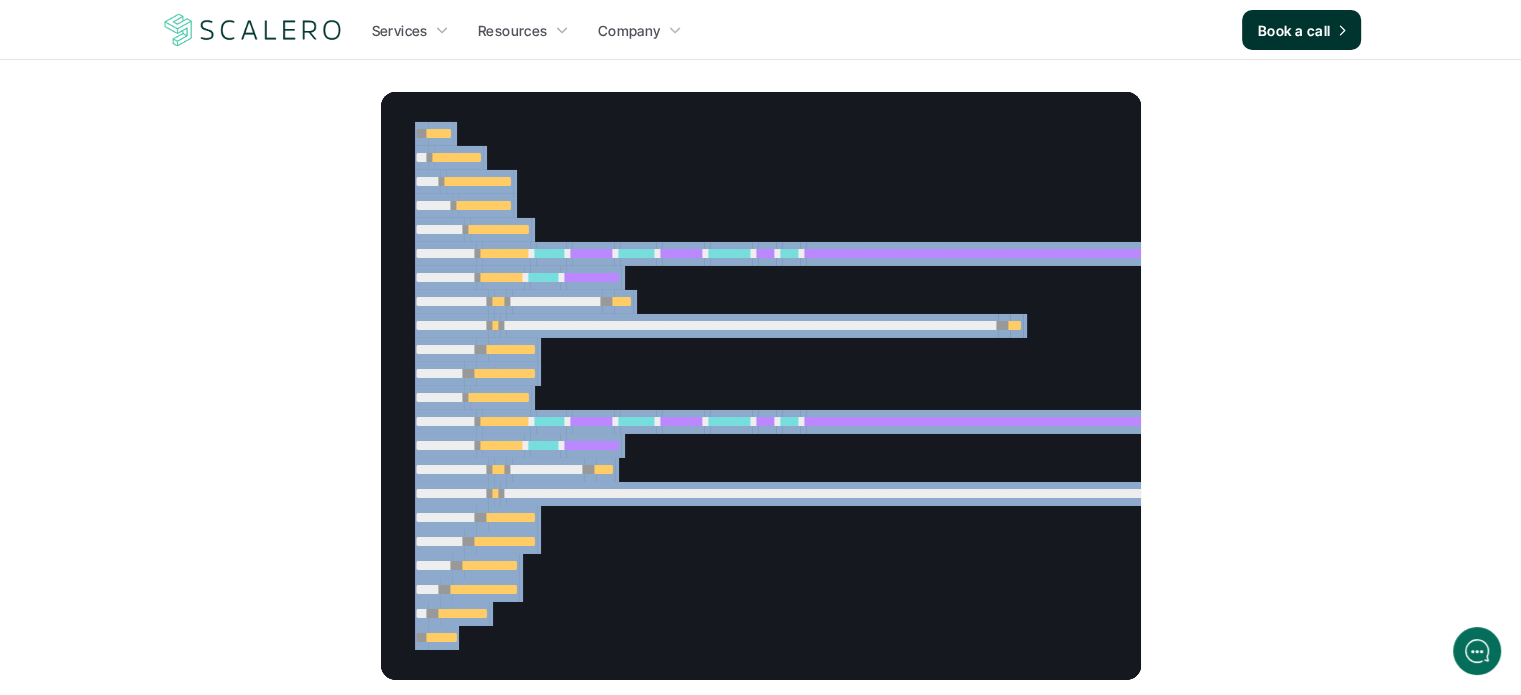 drag, startPoint x: 386, startPoint y: 123, endPoint x: 488, endPoint y: 621, distance: 508.33847 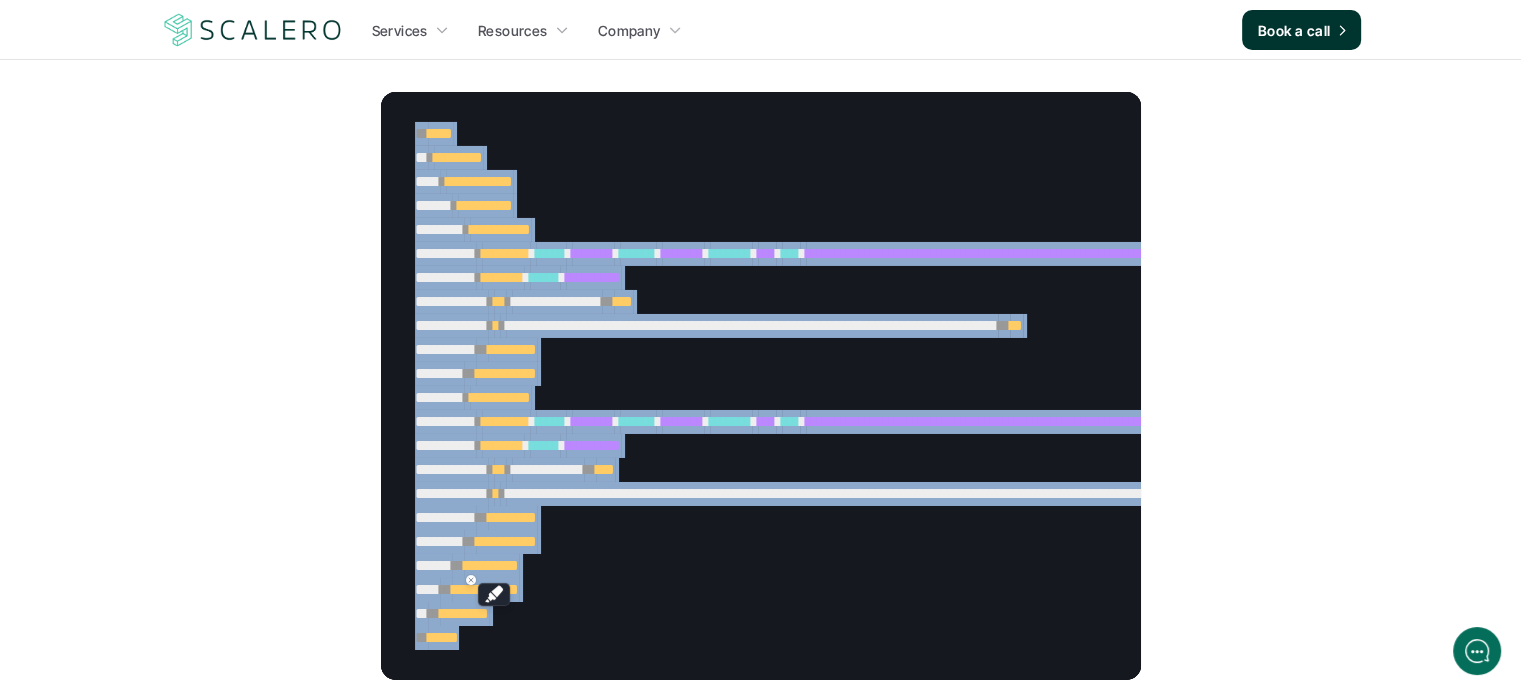 copy on "**********" 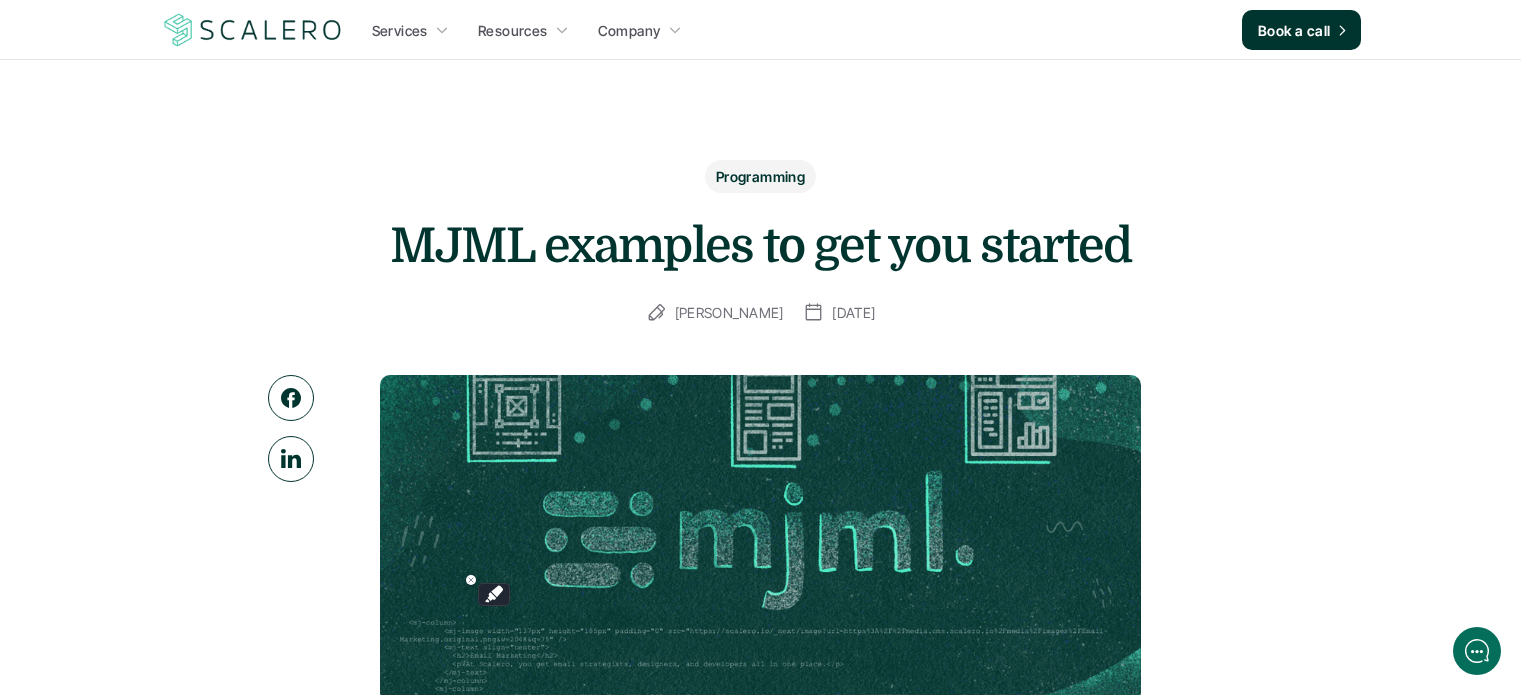 scroll 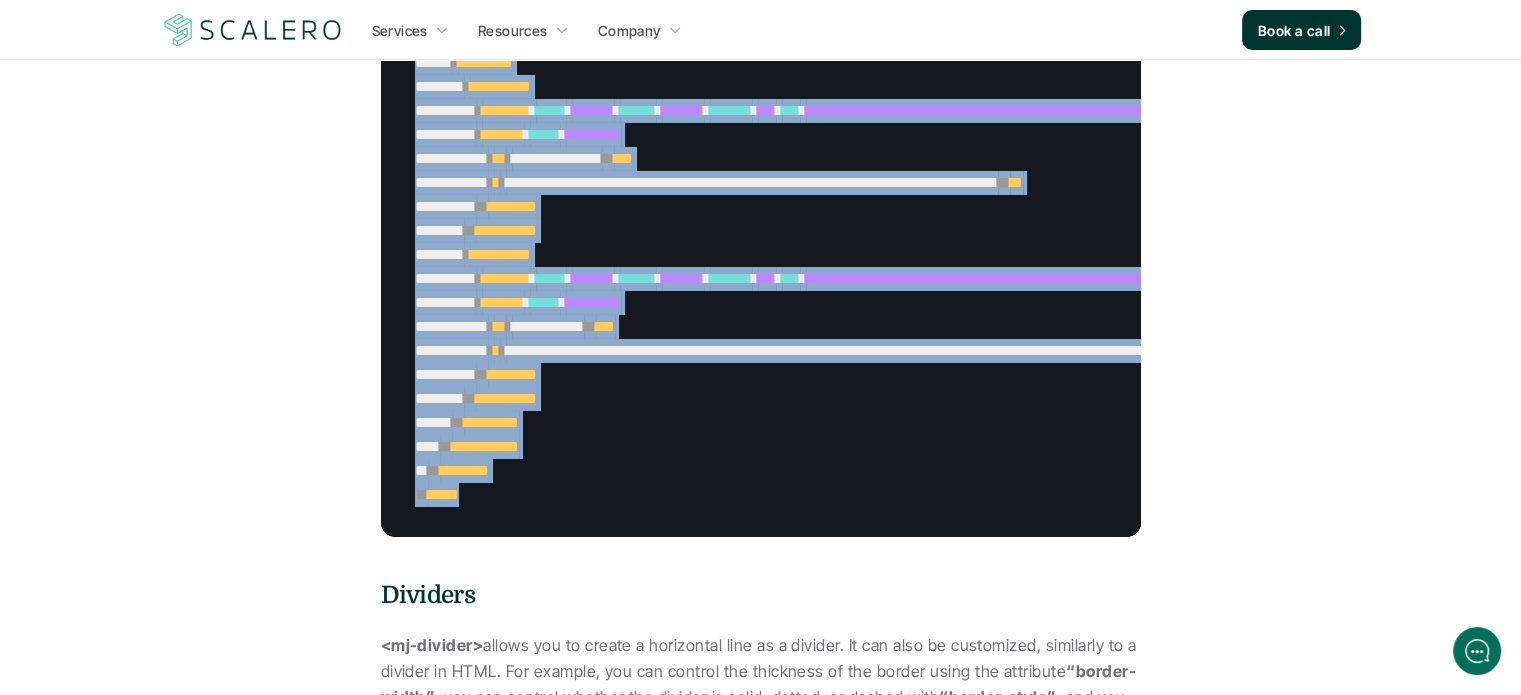 click on "*******" at bounding box center [503, 302] 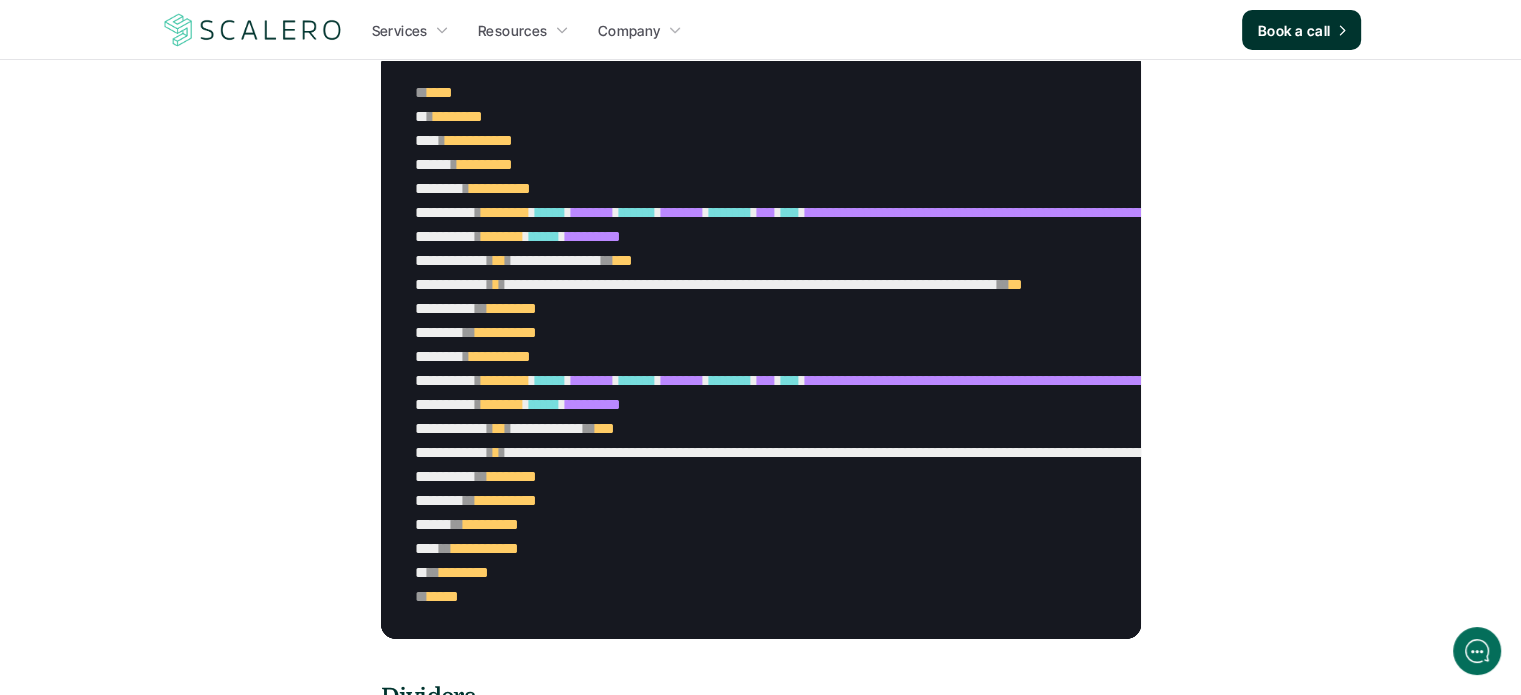 scroll, scrollTop: 7004, scrollLeft: 0, axis: vertical 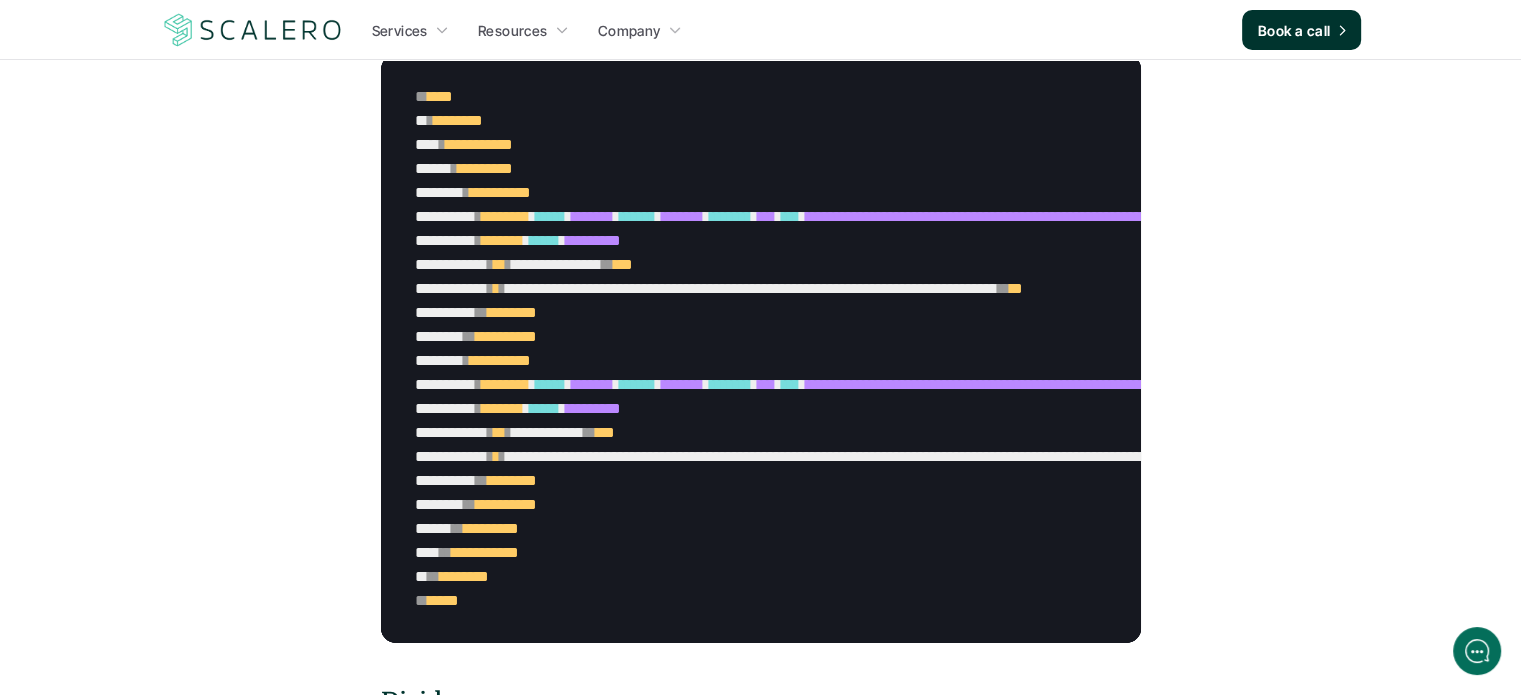 click on "*" at bounding box center [443, 144] 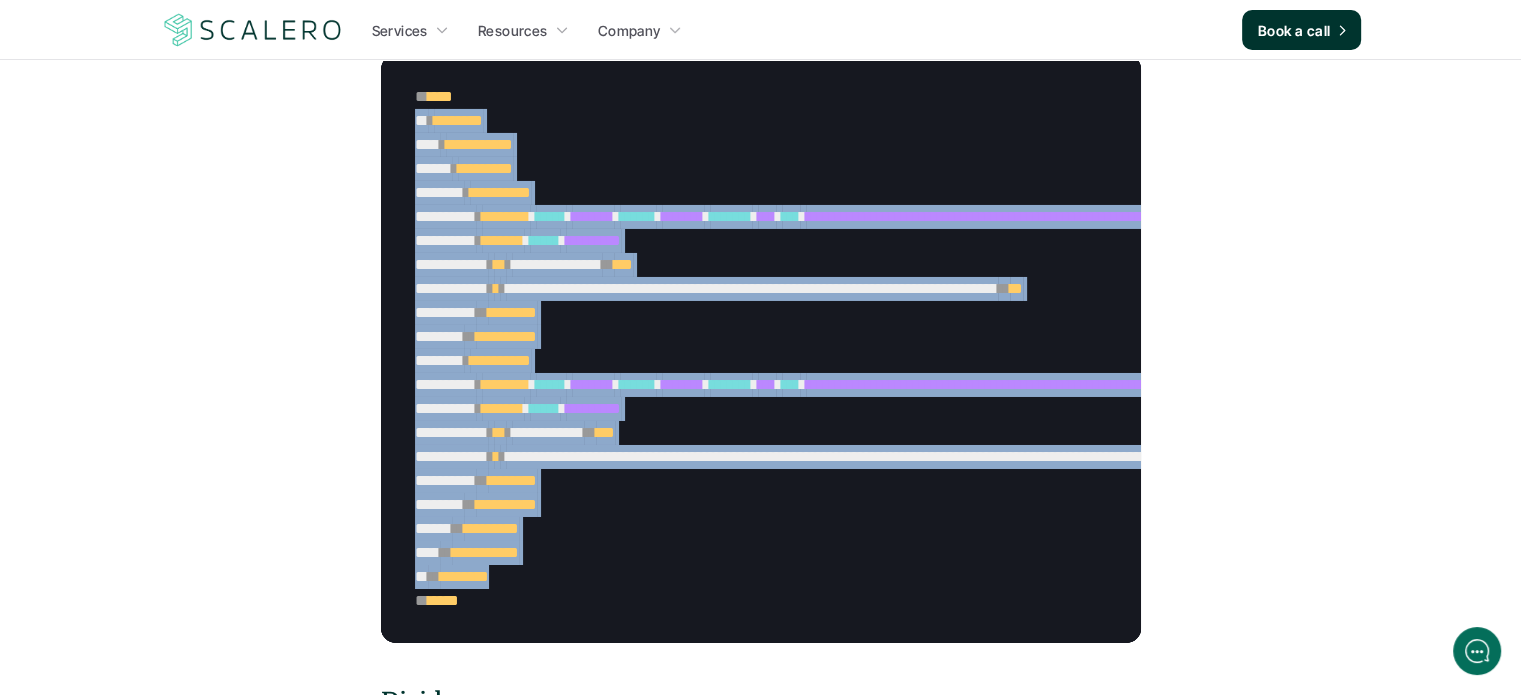 drag, startPoint x: 521, startPoint y: 559, endPoint x: 380, endPoint y: 117, distance: 463.94504 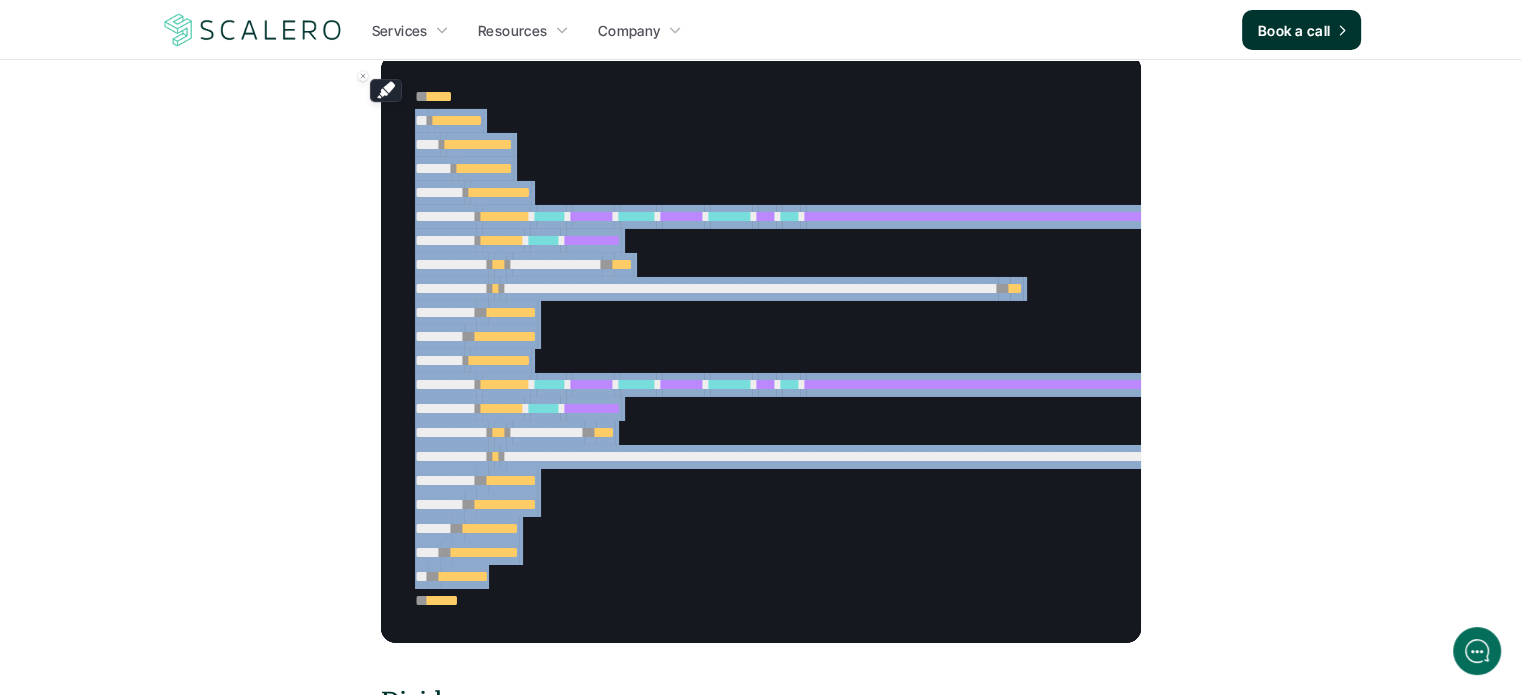 click on "* ********* *" at bounding box center [1307, 193] 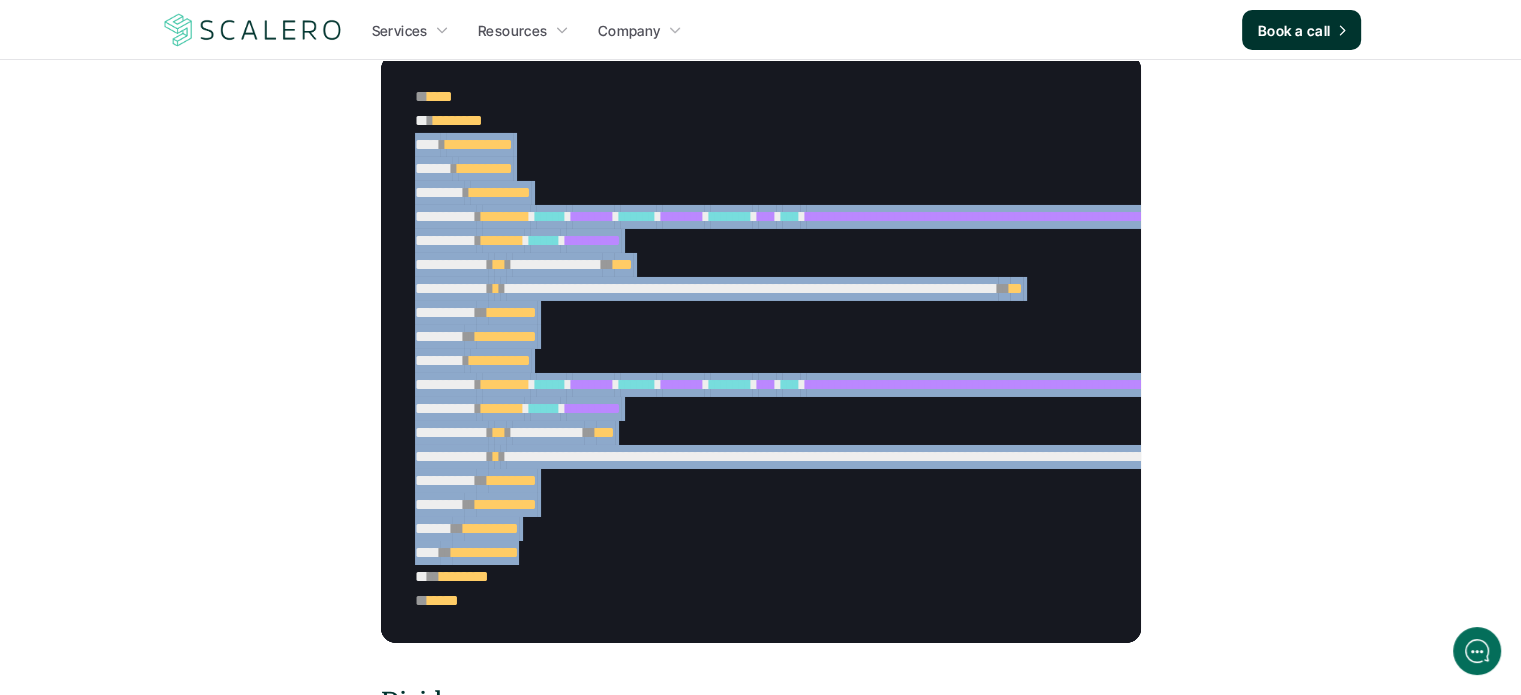 drag, startPoint x: 570, startPoint y: 539, endPoint x: 378, endPoint y: 144, distance: 439.1913 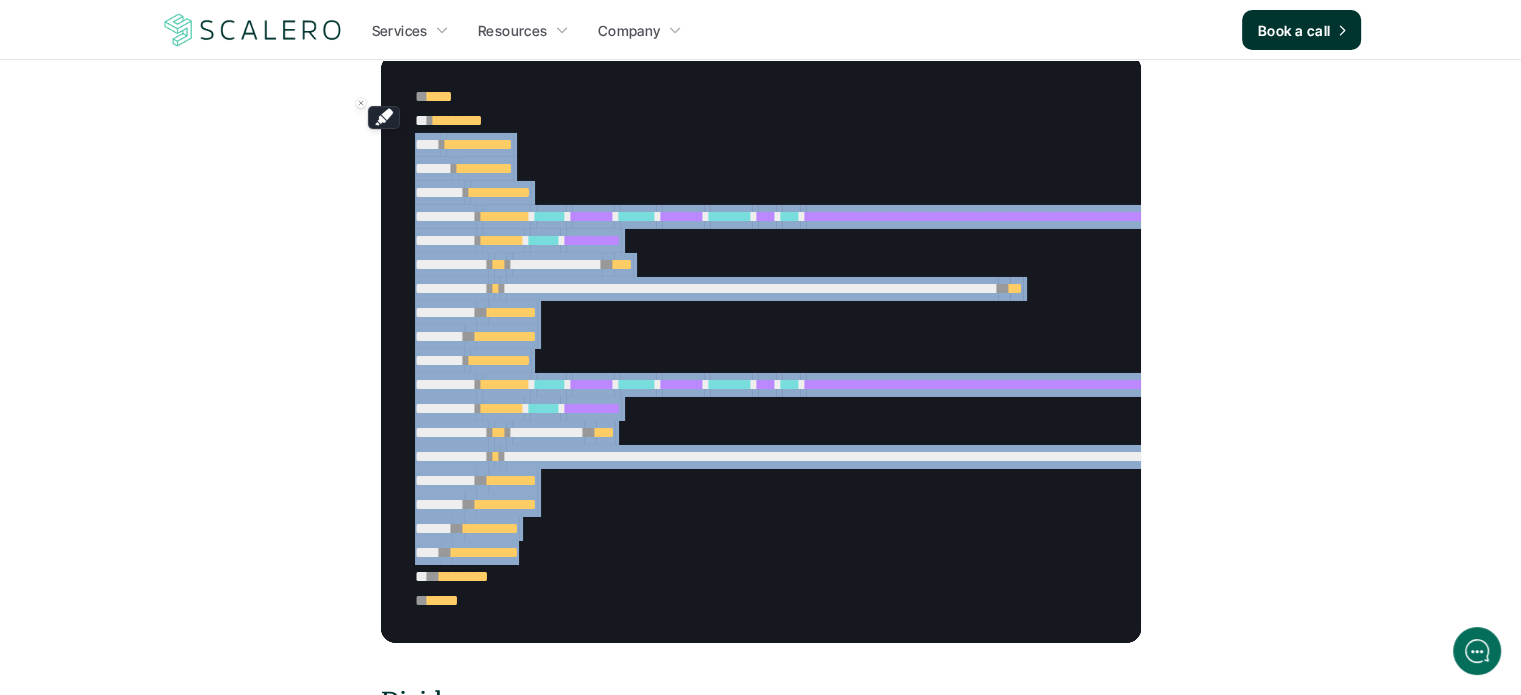 copy on "**********" 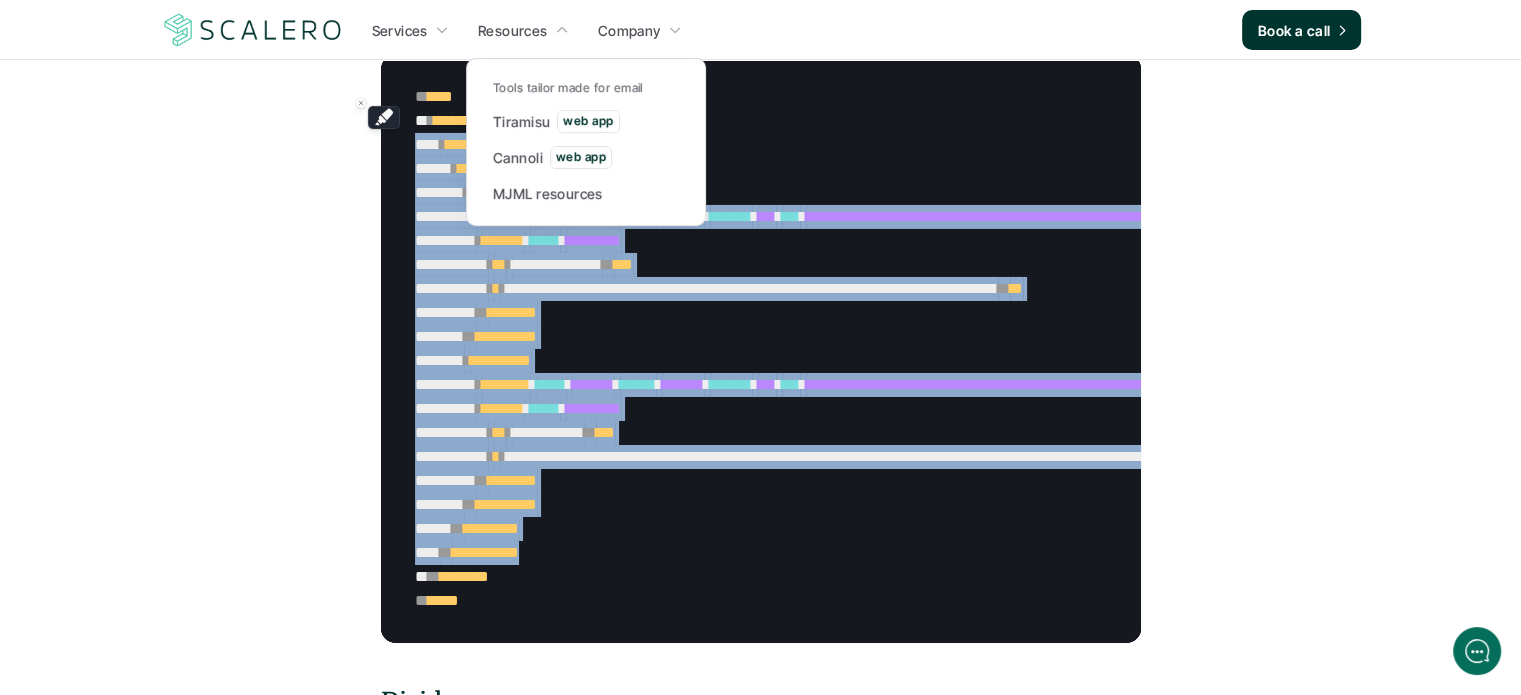 scroll, scrollTop: 0, scrollLeft: 0, axis: both 